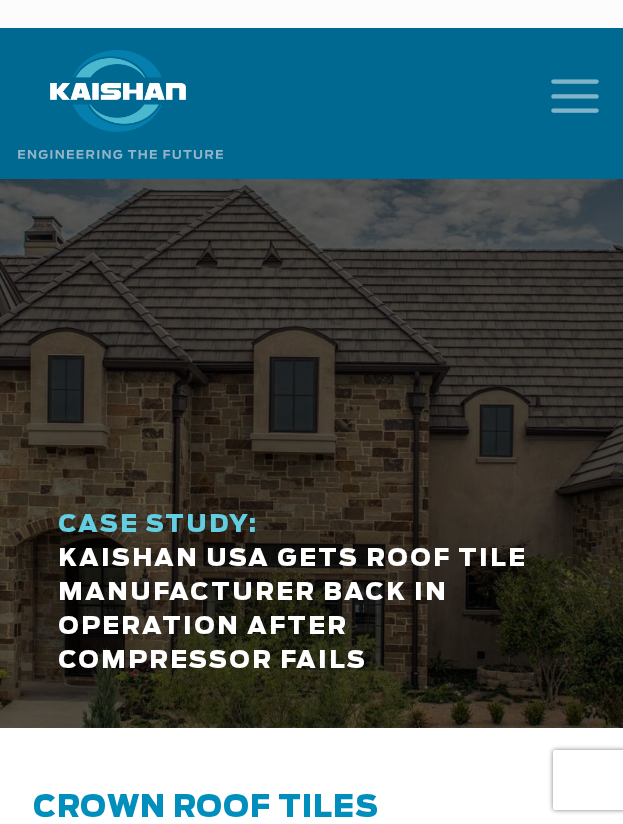 scroll, scrollTop: 0, scrollLeft: 0, axis: both 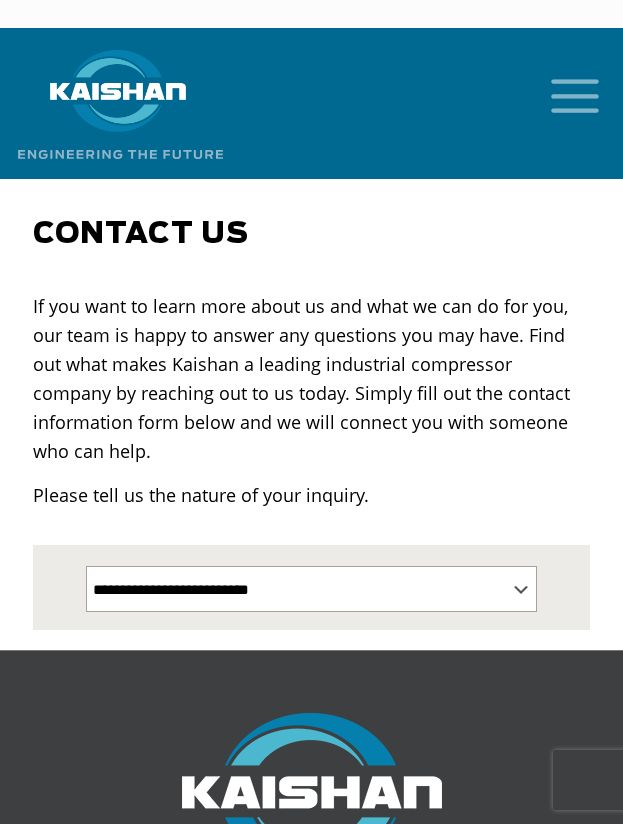 select on "**********" 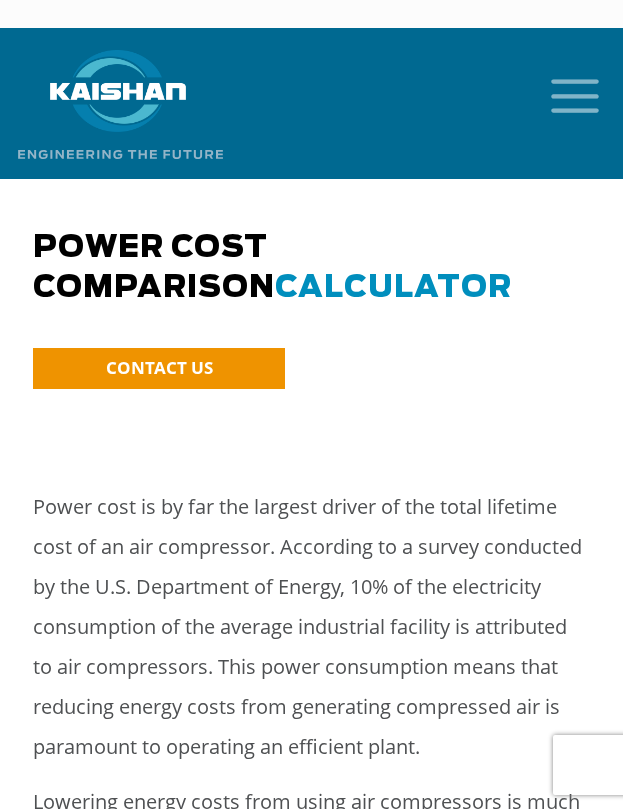 scroll, scrollTop: 0, scrollLeft: 0, axis: both 